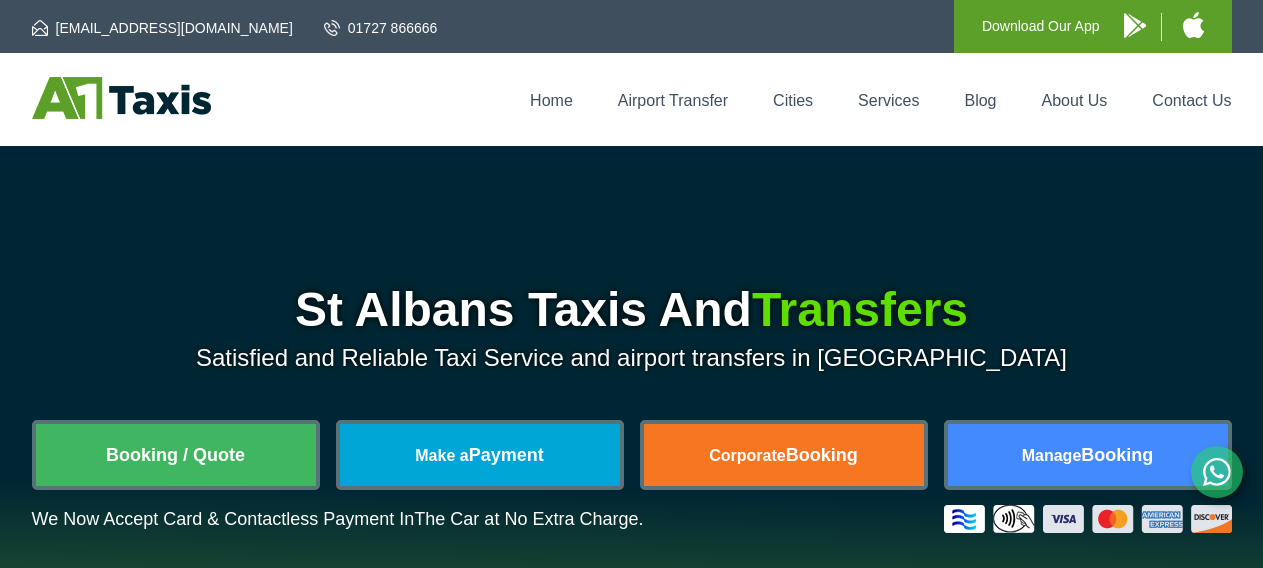 scroll, scrollTop: 0, scrollLeft: 0, axis: both 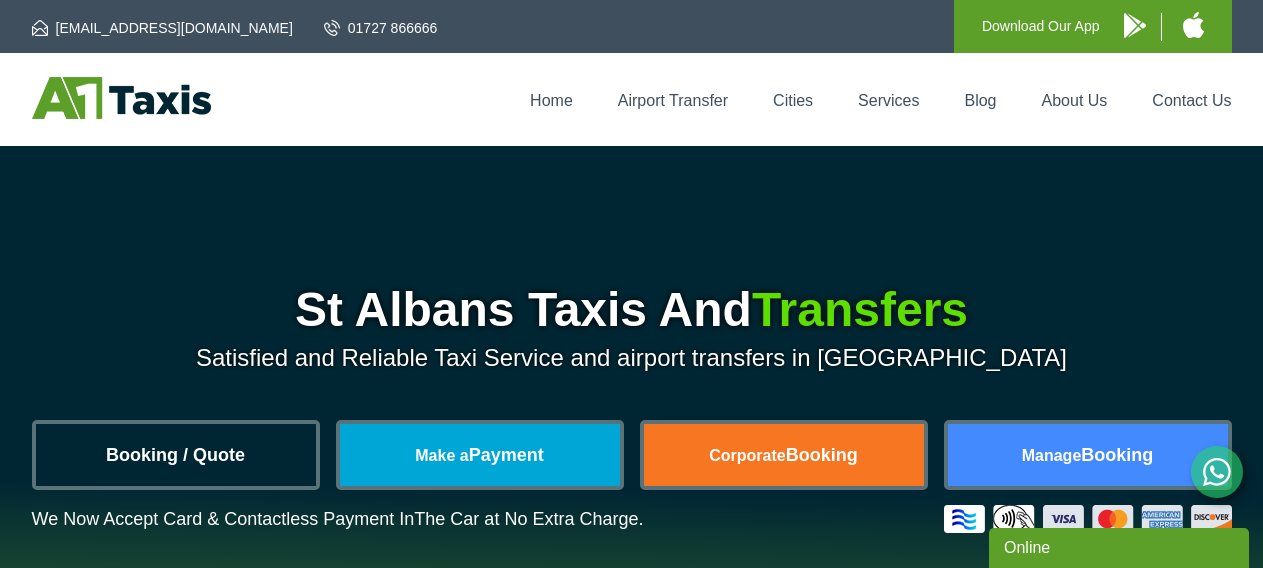 click on "Booking / Quote" at bounding box center [176, 455] 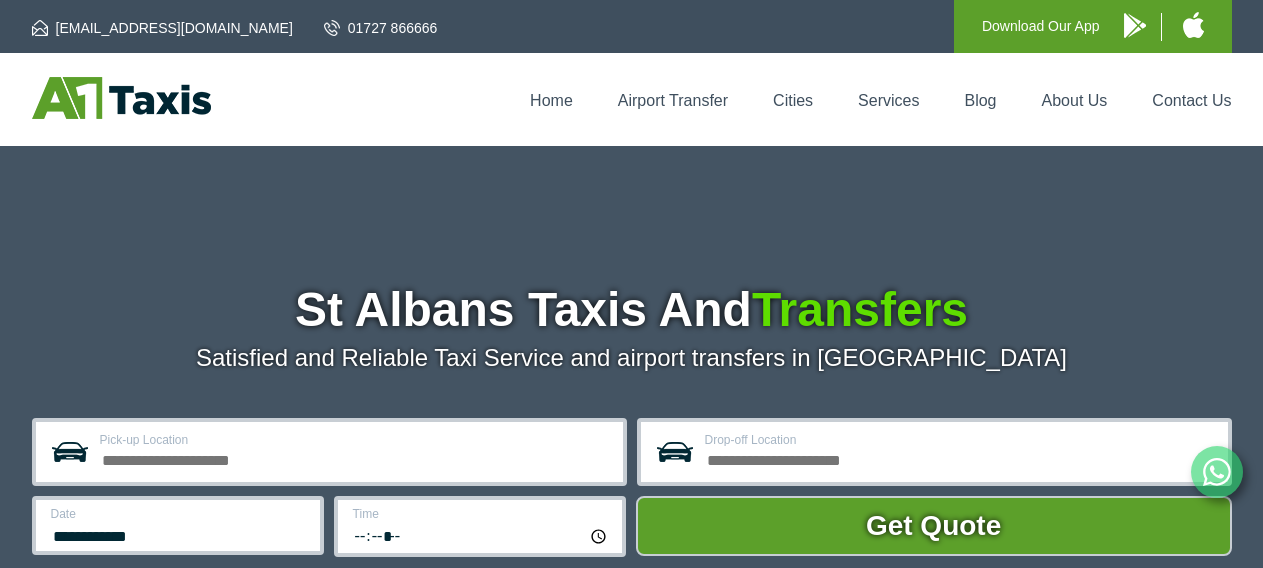 scroll, scrollTop: 0, scrollLeft: 0, axis: both 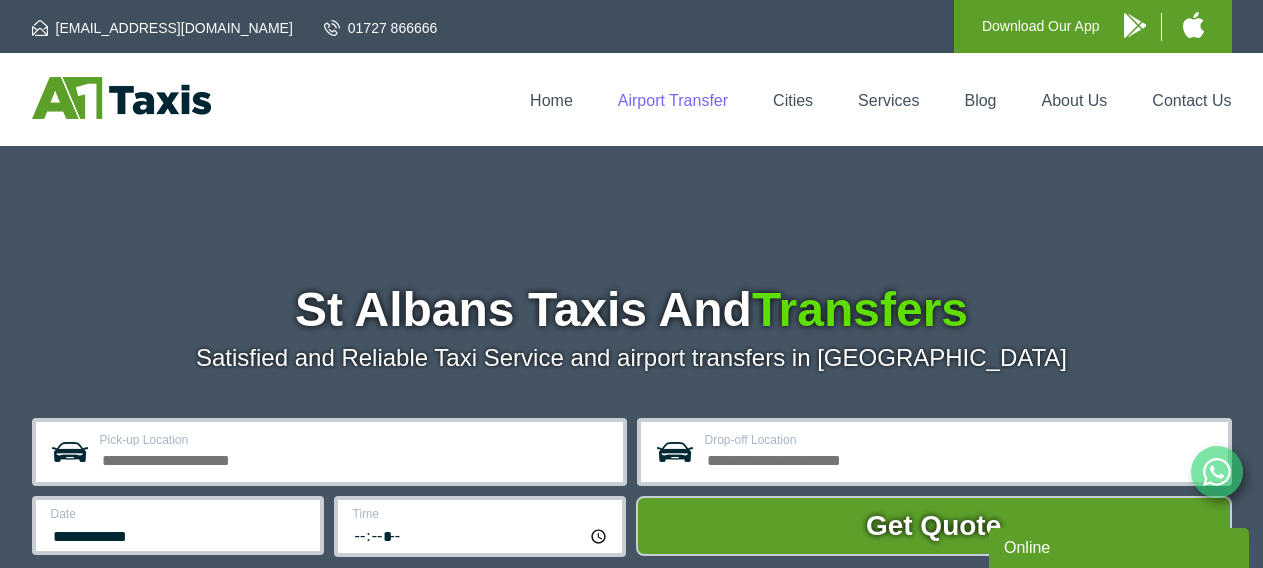 click on "Airport Transfer" at bounding box center (673, 100) 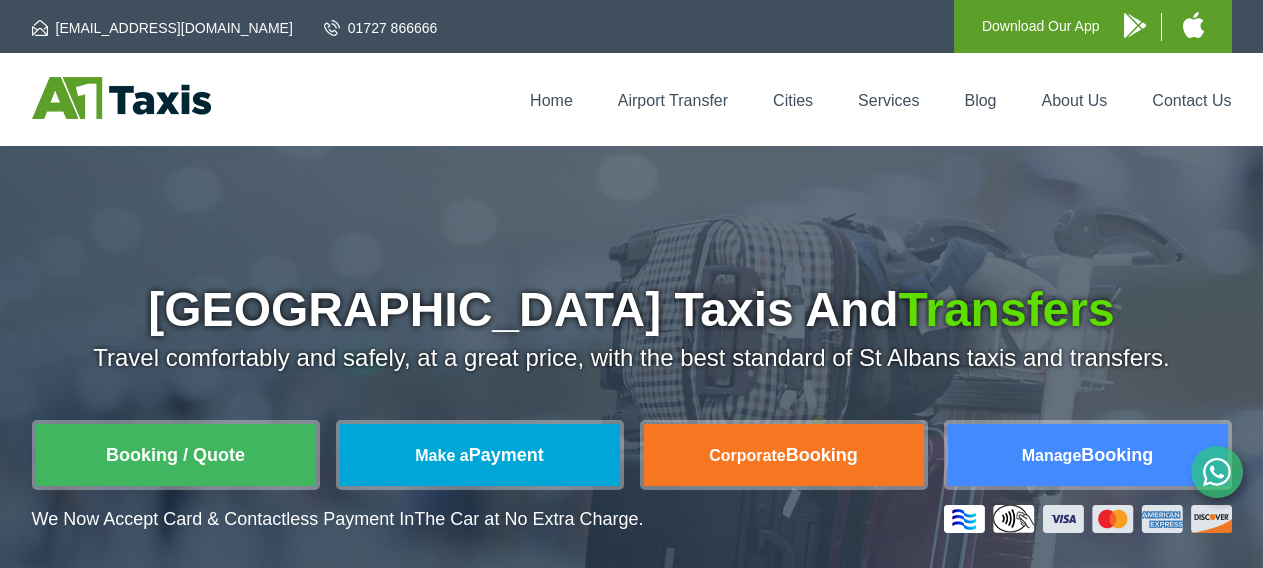 scroll, scrollTop: 0, scrollLeft: 0, axis: both 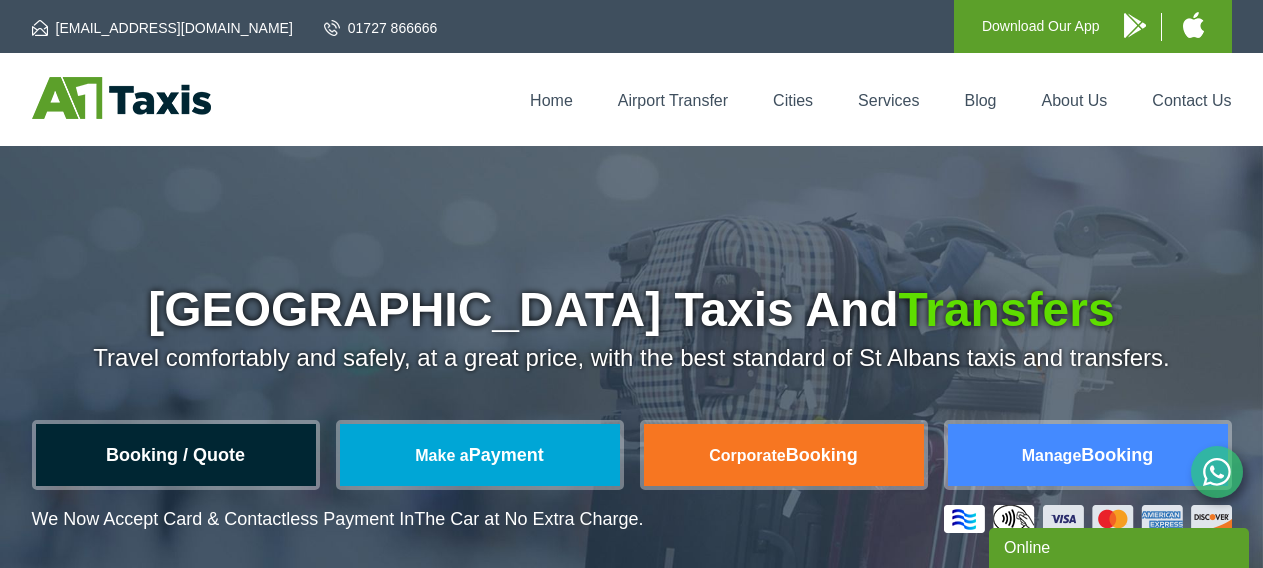 click on "Booking / Quote" at bounding box center [176, 455] 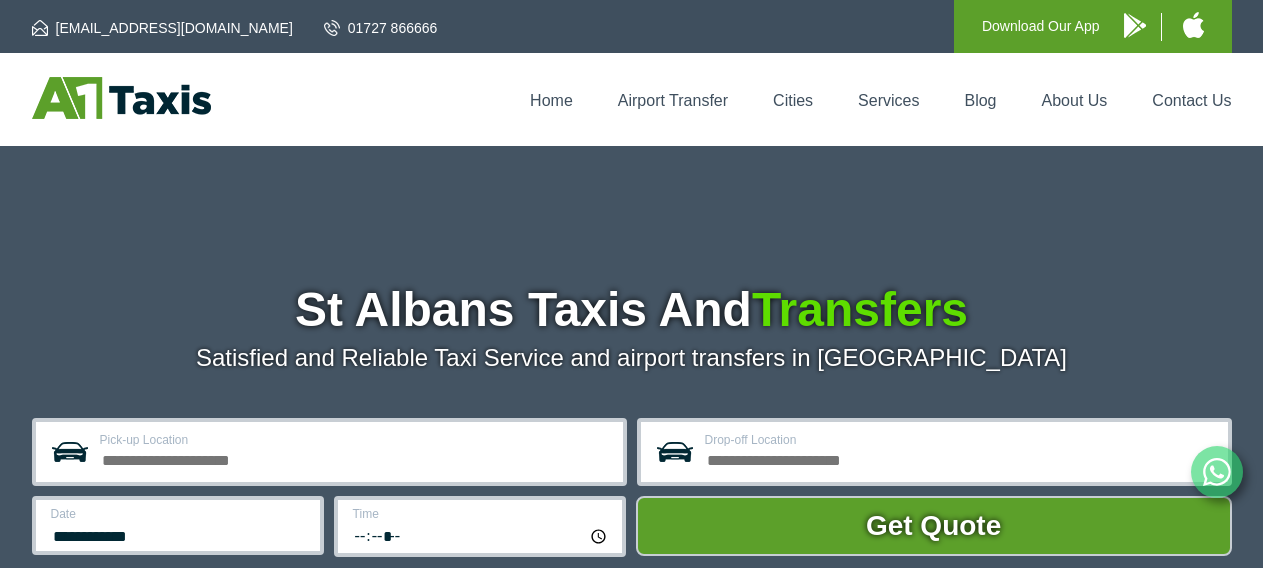 scroll, scrollTop: 0, scrollLeft: 0, axis: both 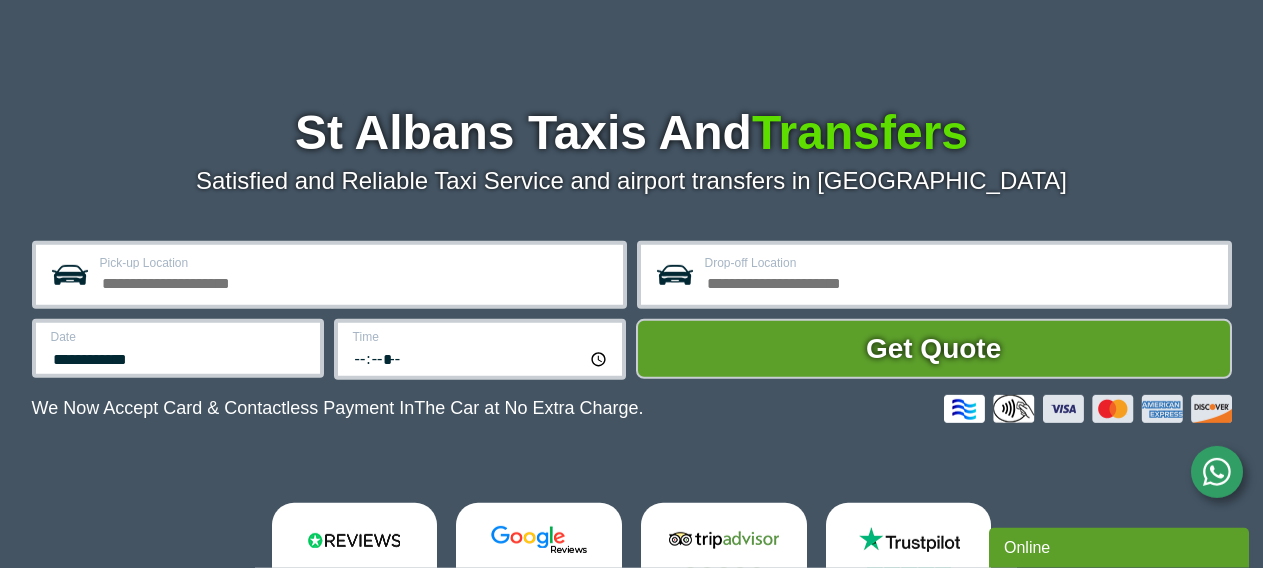 click on "Pick-up Location" at bounding box center [355, 281] 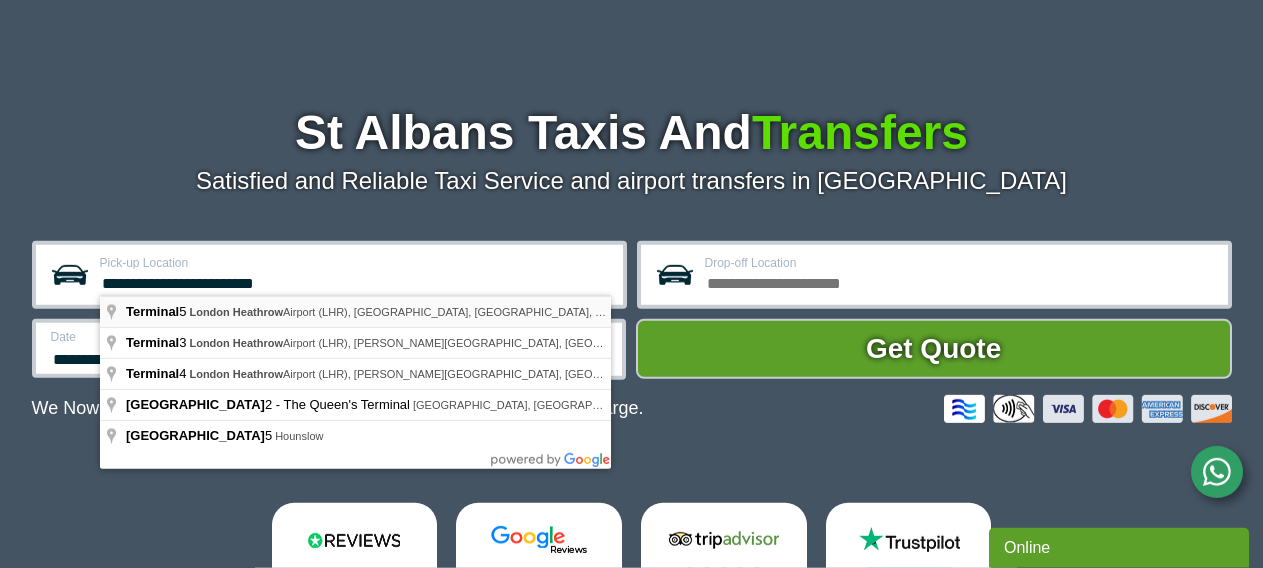 type on "**********" 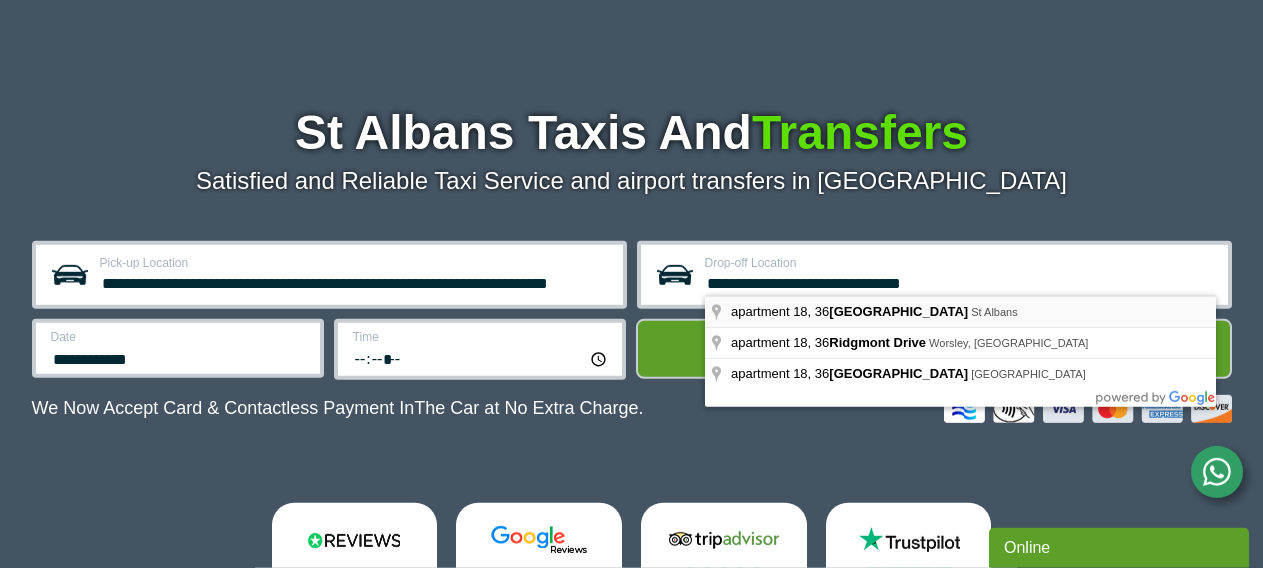 type on "**********" 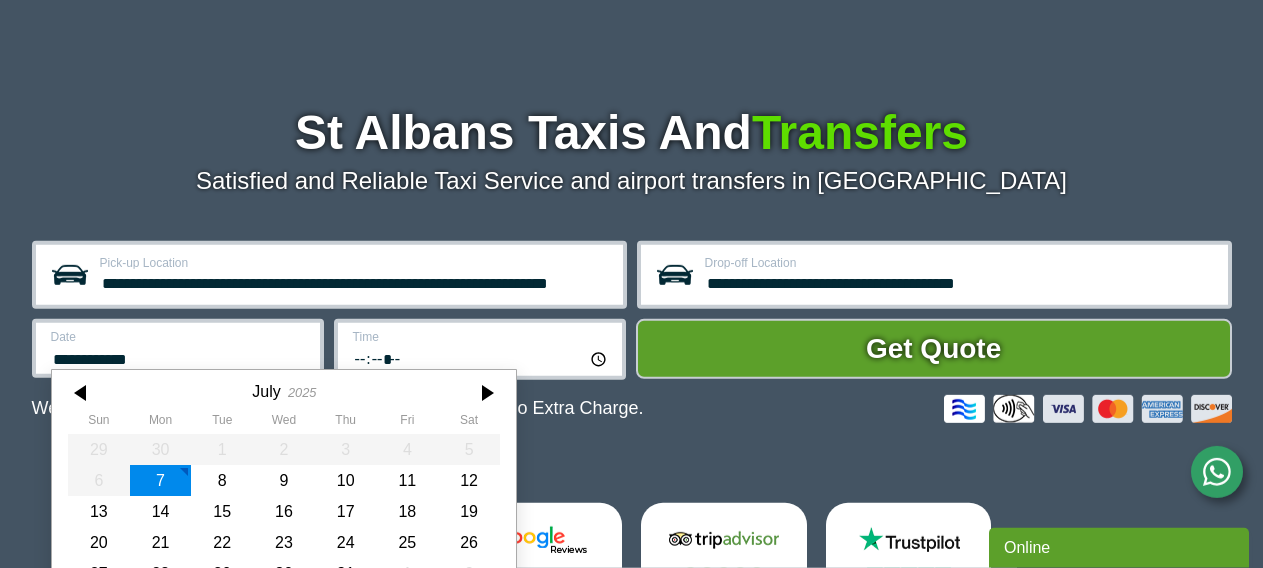 click on "**********" at bounding box center (179, 357) 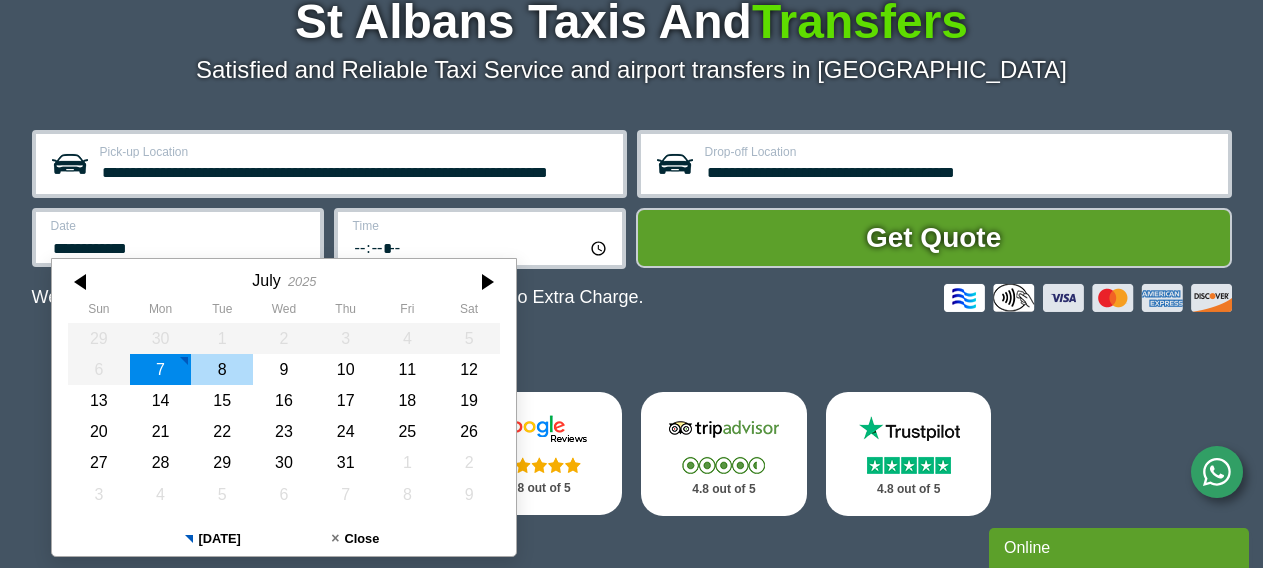 scroll, scrollTop: 288, scrollLeft: 0, axis: vertical 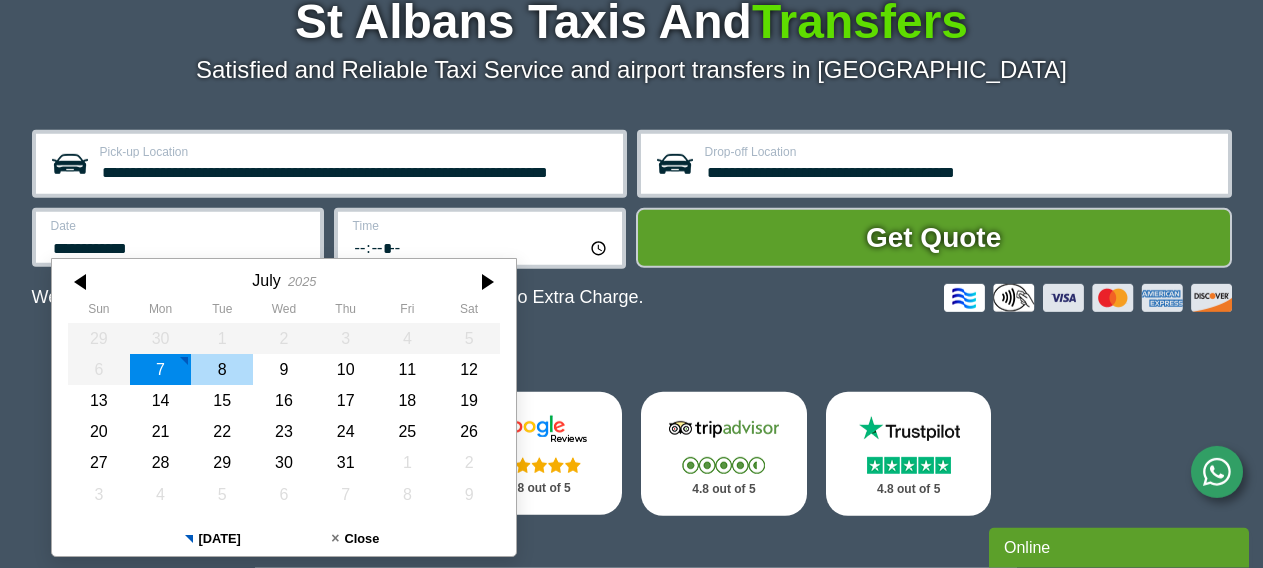 click on "8" at bounding box center (222, 369) 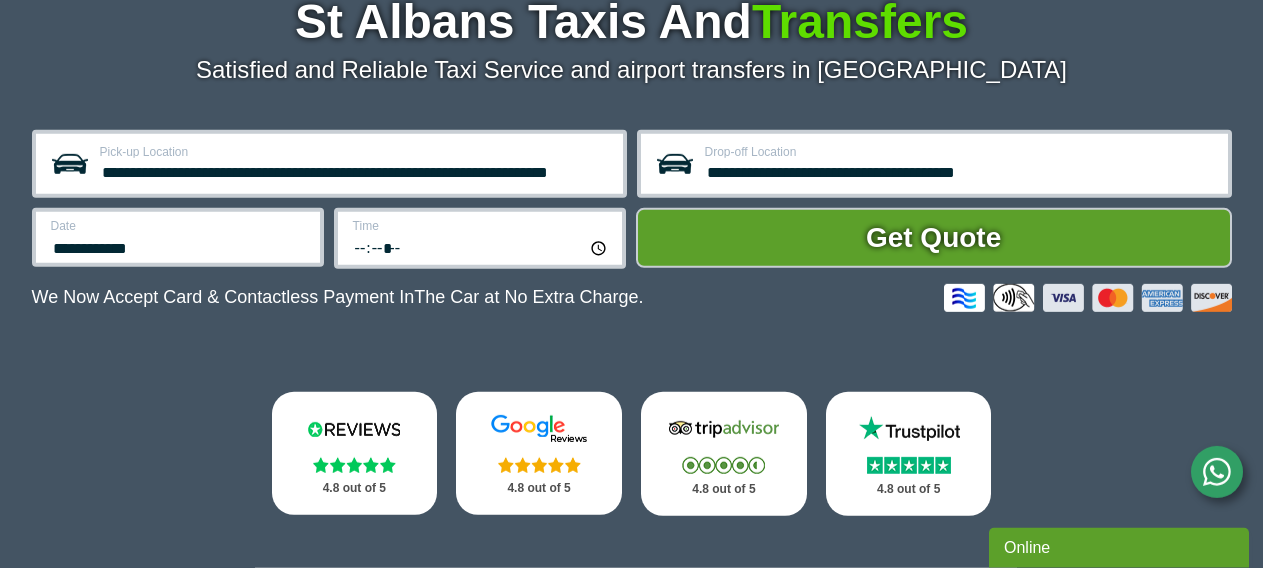 click on "*****" at bounding box center [481, 247] 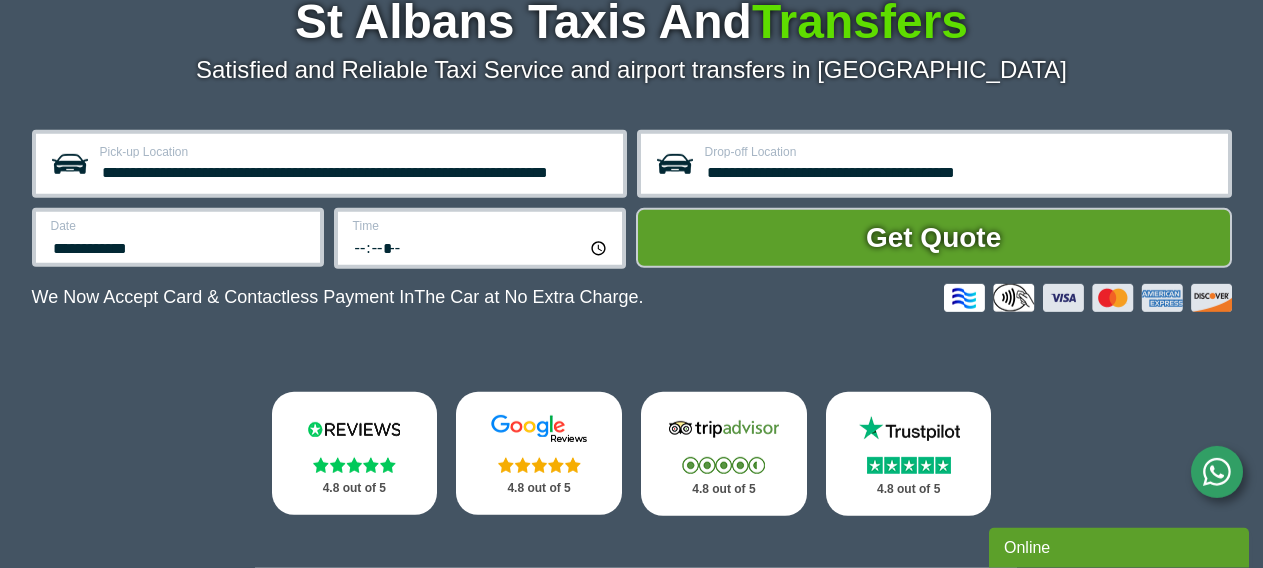 type on "*****" 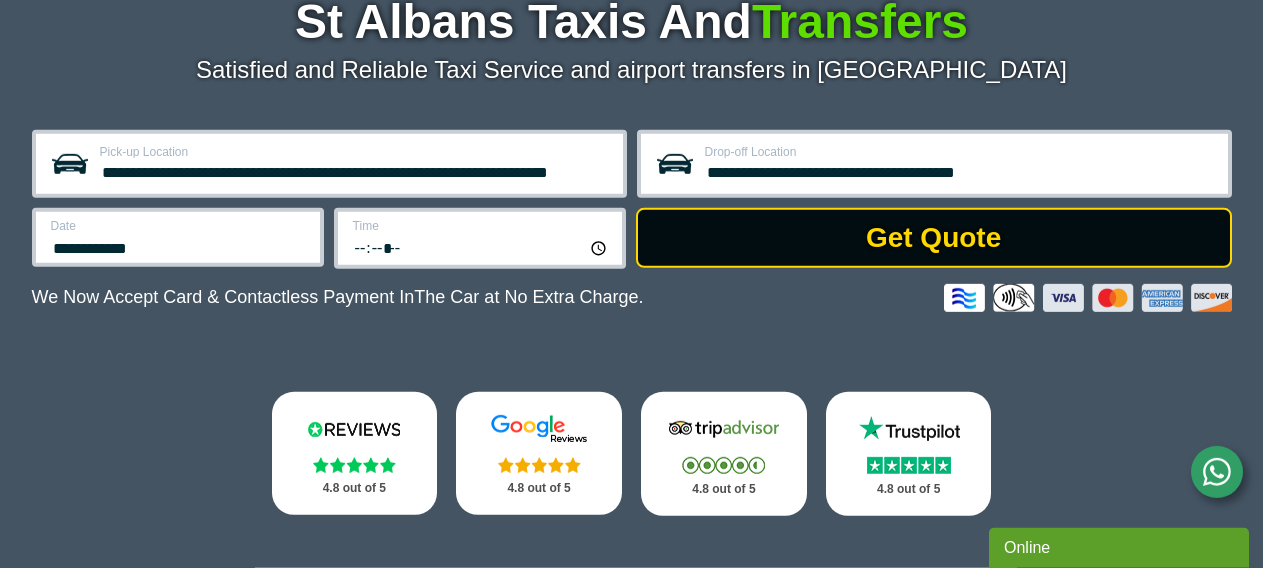 click on "Get Quote" at bounding box center (934, 238) 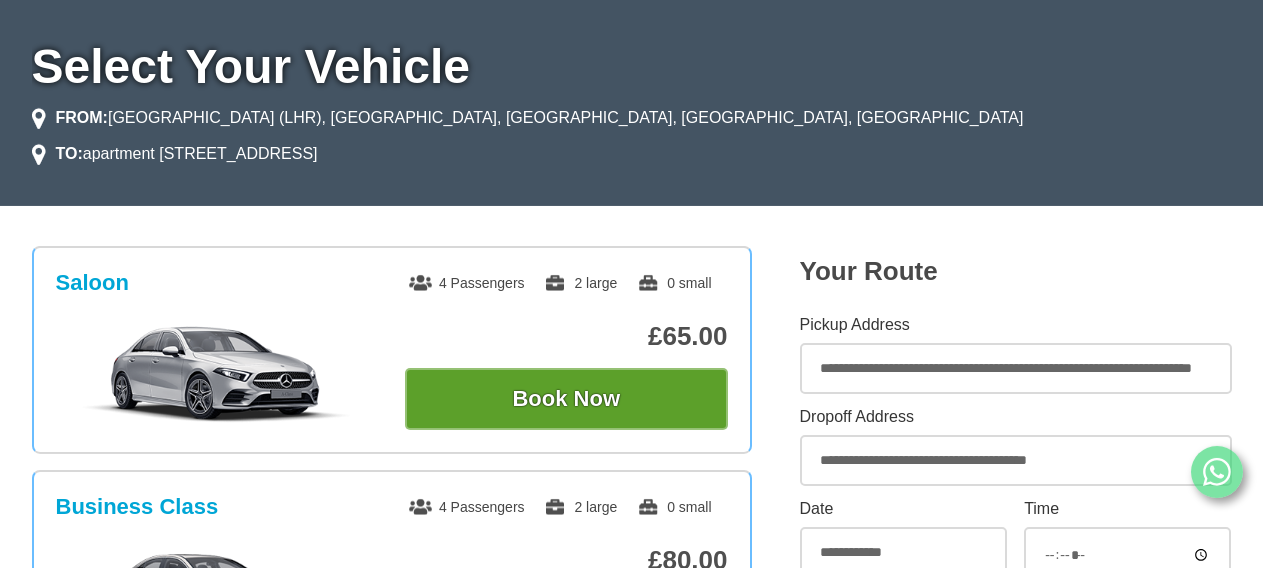 scroll, scrollTop: 187, scrollLeft: 0, axis: vertical 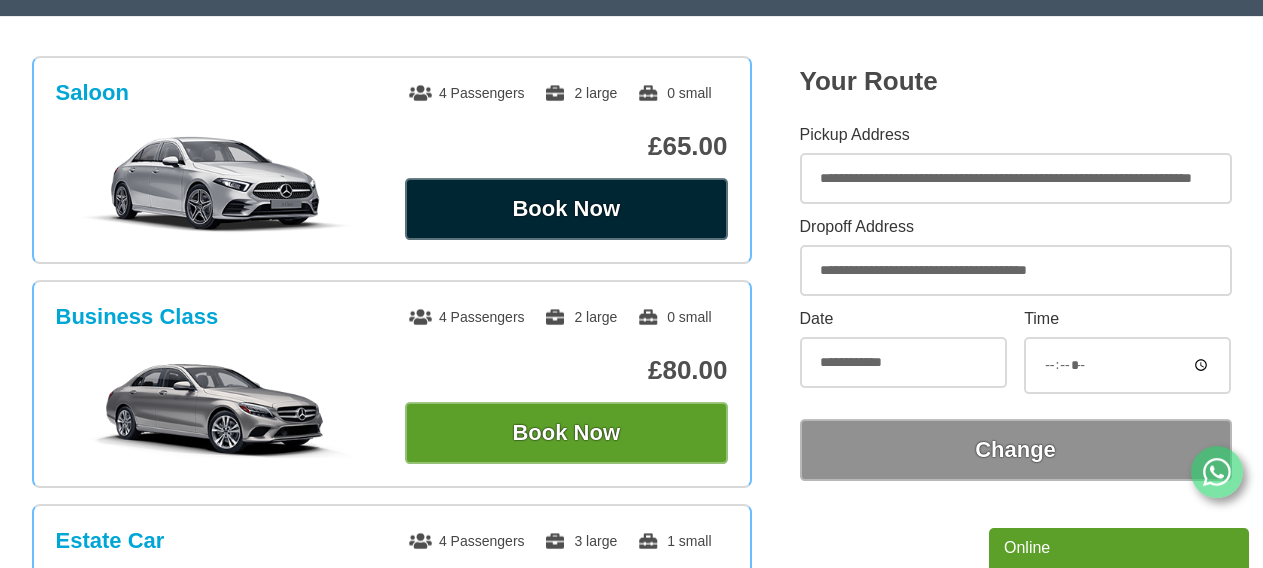 click on "Book Now" at bounding box center [566, 209] 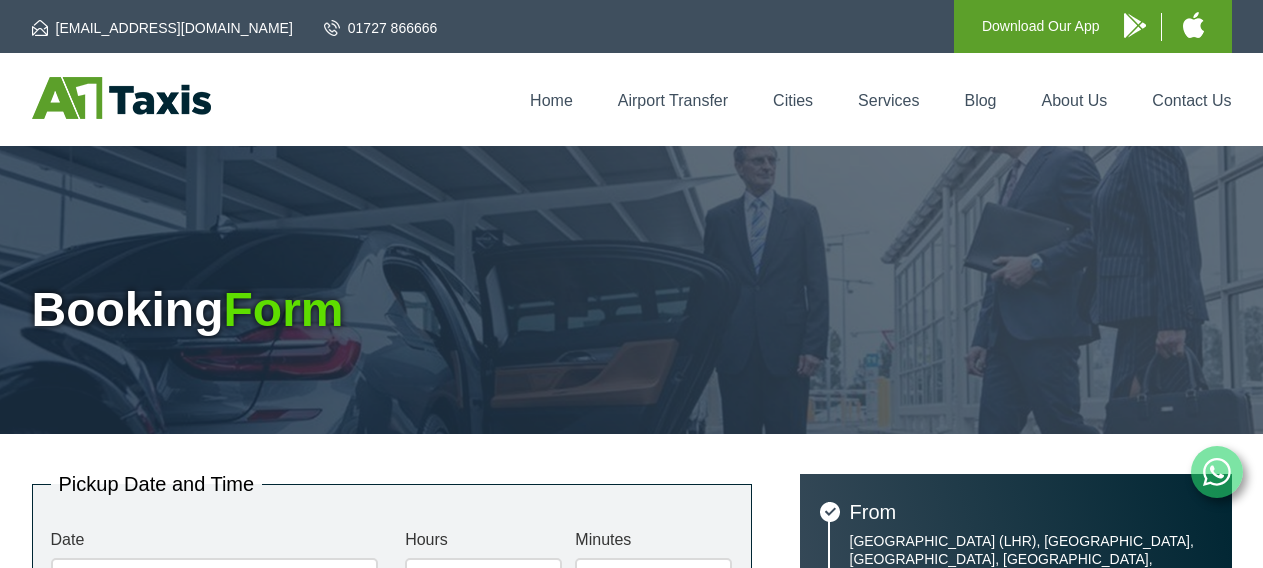 scroll, scrollTop: 0, scrollLeft: 0, axis: both 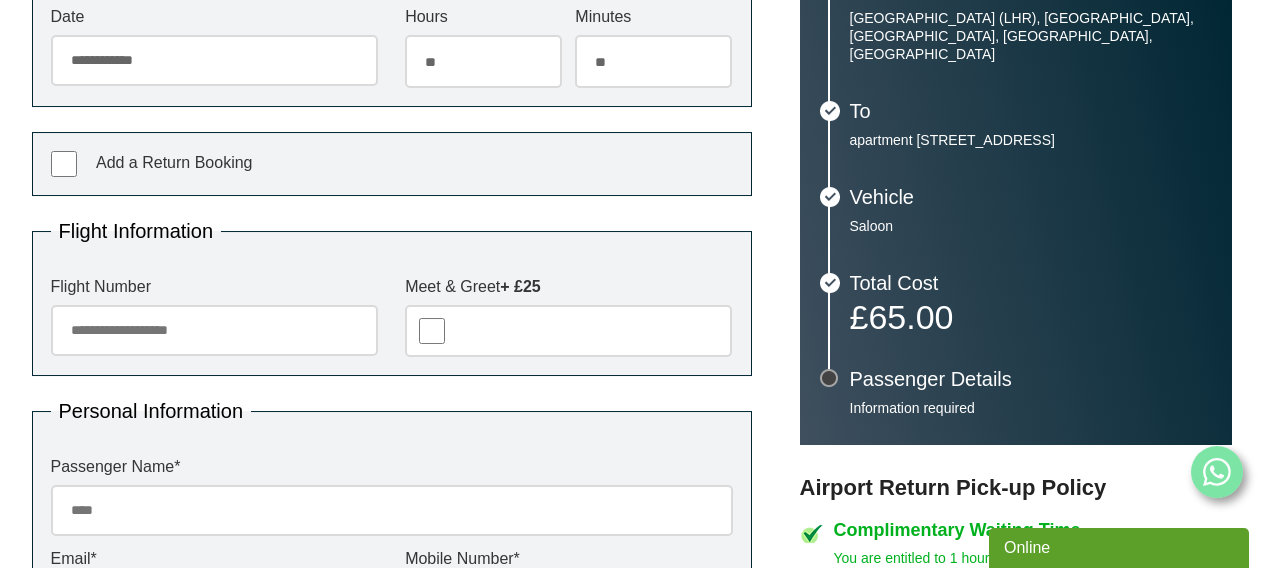 click on "Flight Number" at bounding box center (214, 330) 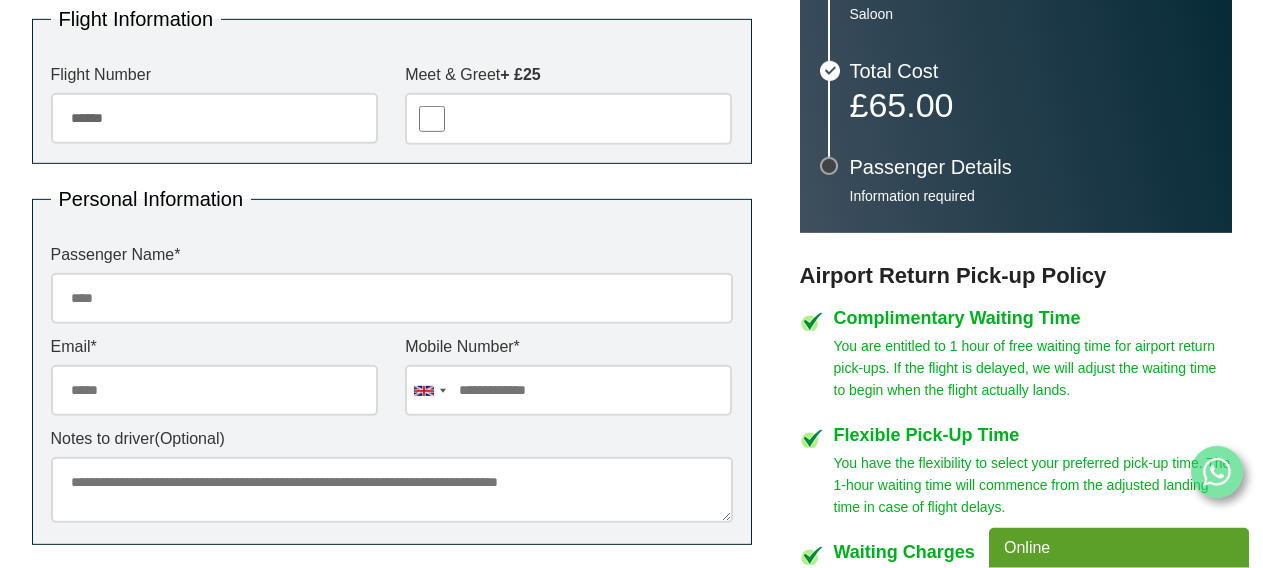 scroll, scrollTop: 737, scrollLeft: 0, axis: vertical 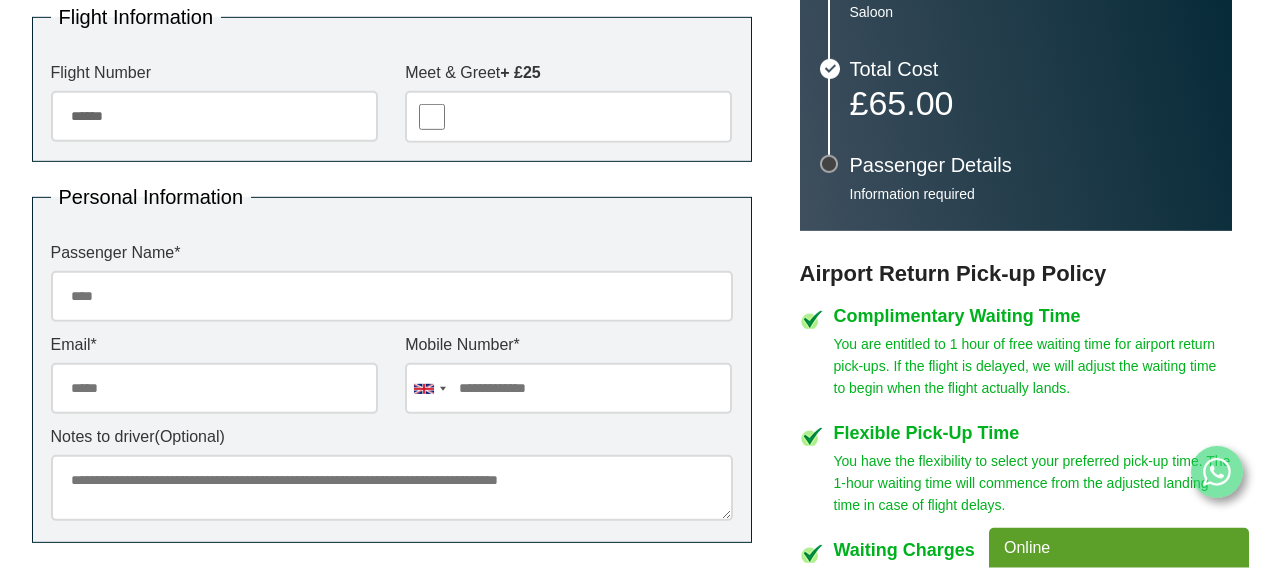 type on "******" 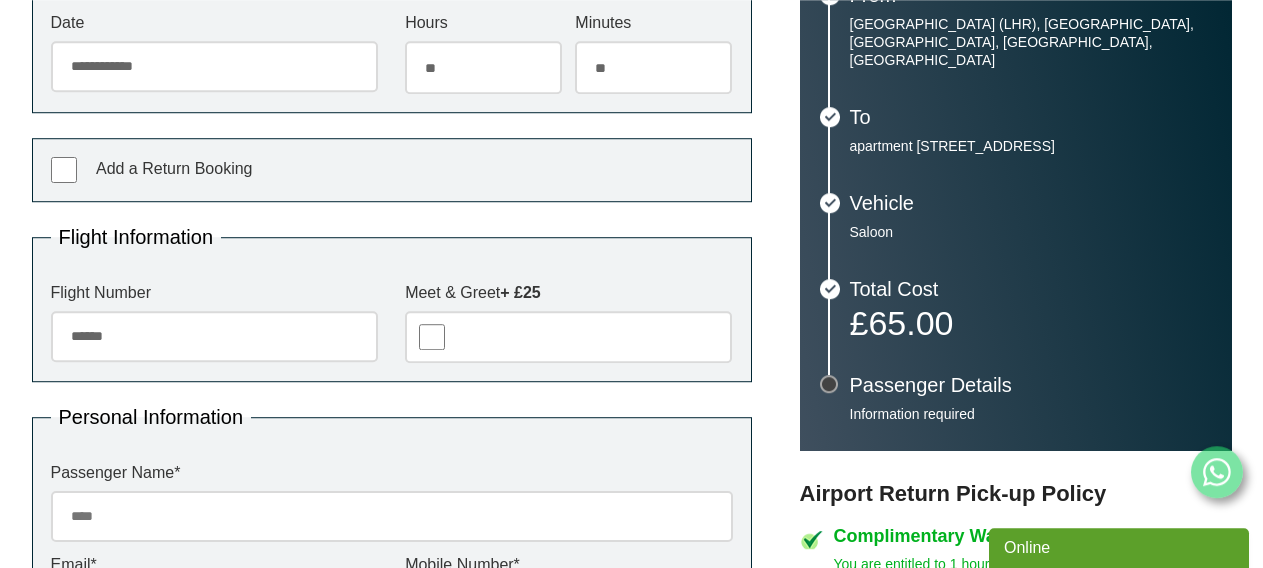 scroll, scrollTop: 518, scrollLeft: 0, axis: vertical 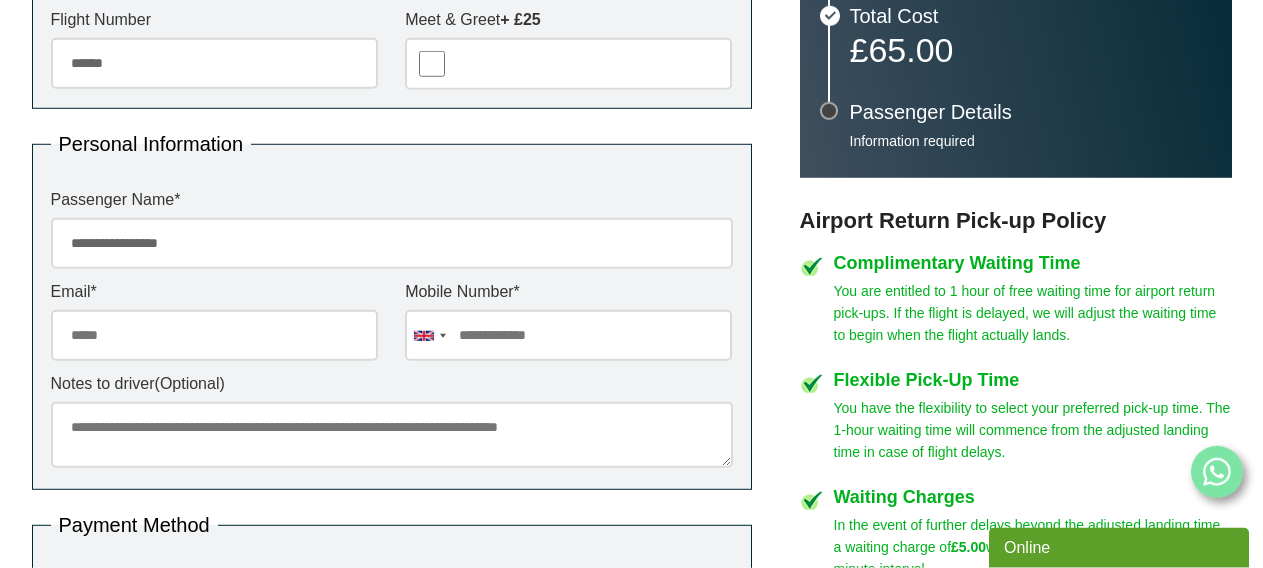 type on "**********" 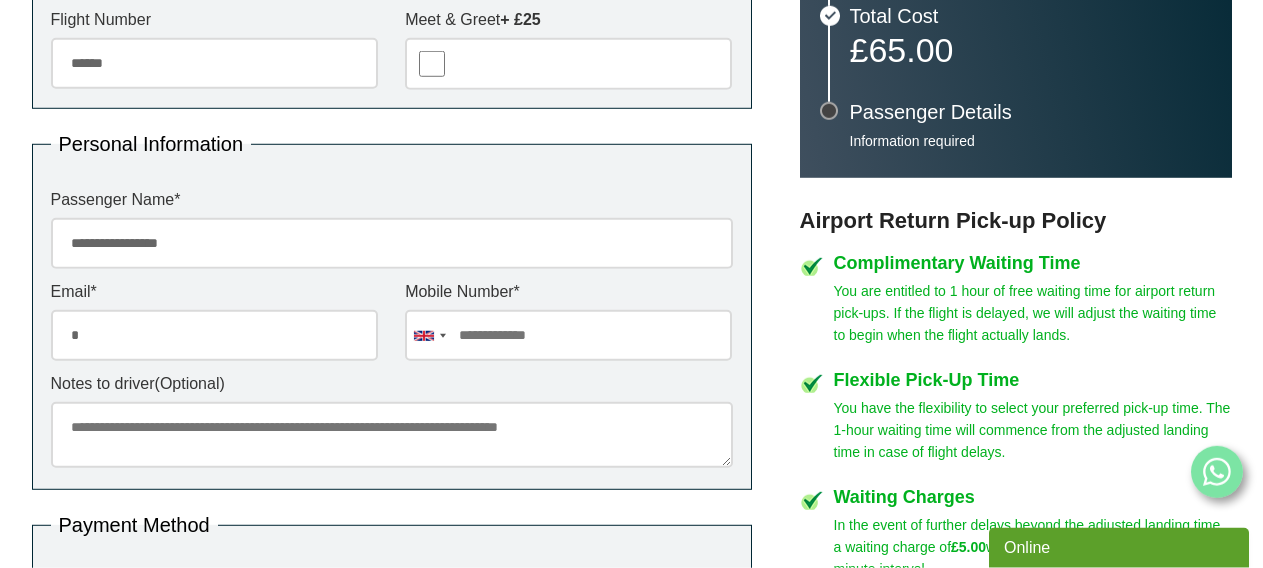 click on "*" at bounding box center (214, 335) 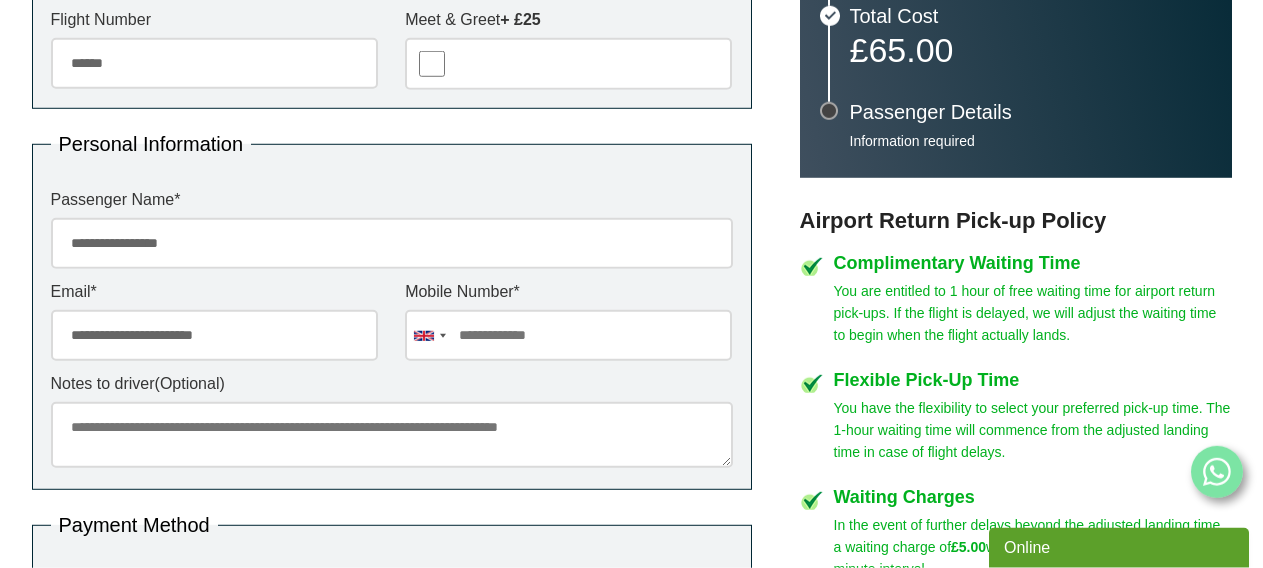 type on "**********" 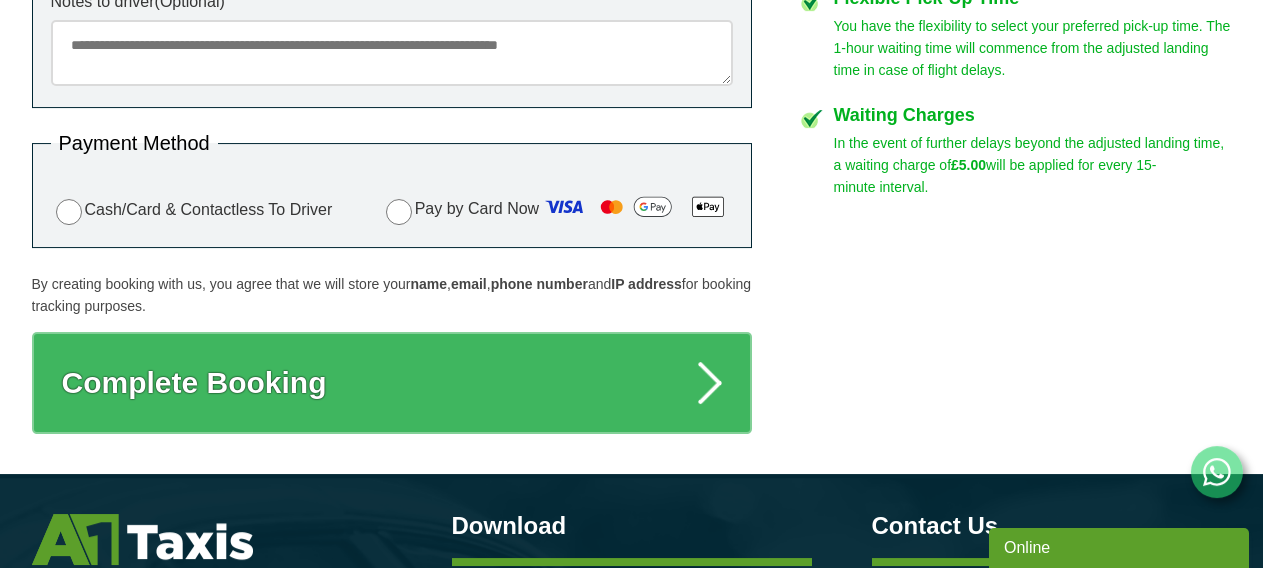 scroll, scrollTop: 1175, scrollLeft: 0, axis: vertical 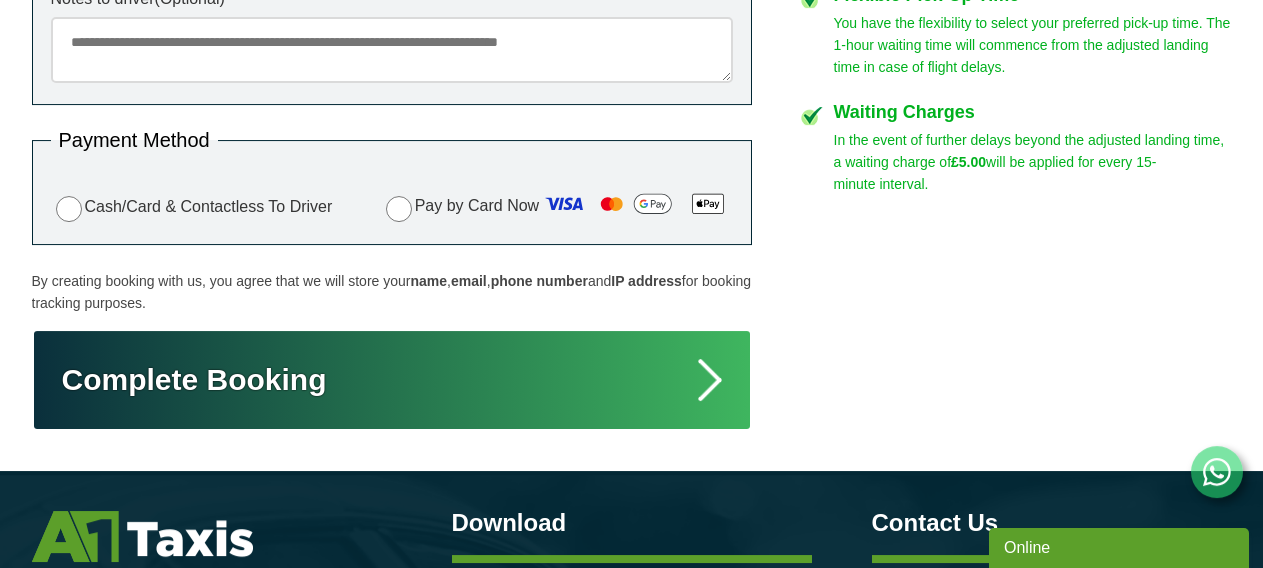 click on "Complete Booking" at bounding box center (392, 380) 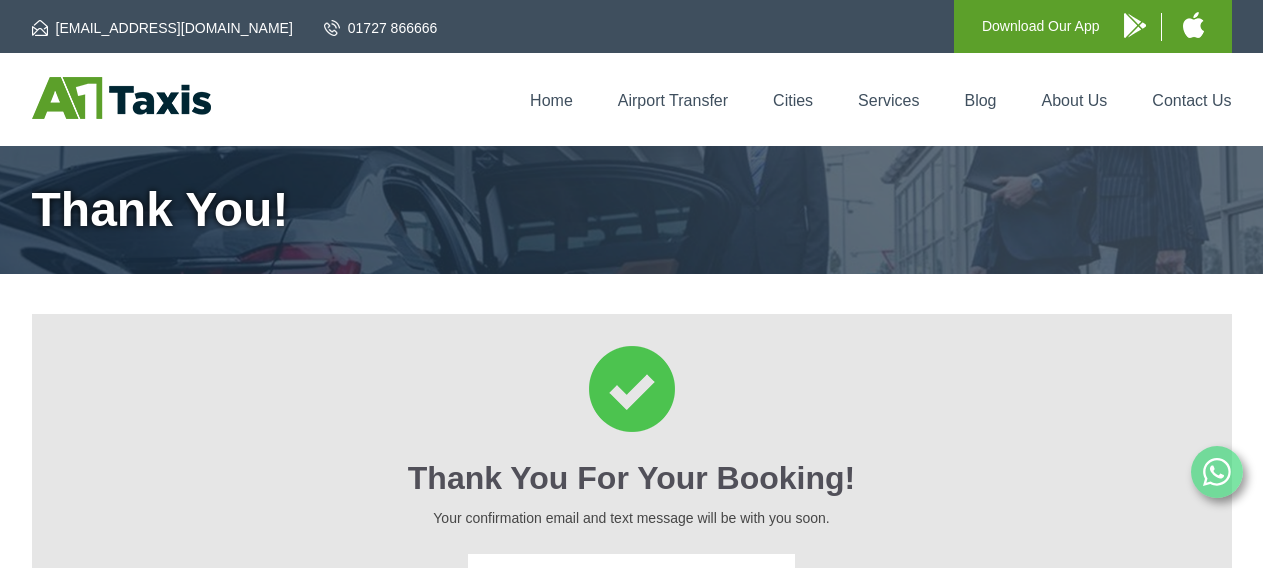scroll, scrollTop: 0, scrollLeft: 0, axis: both 